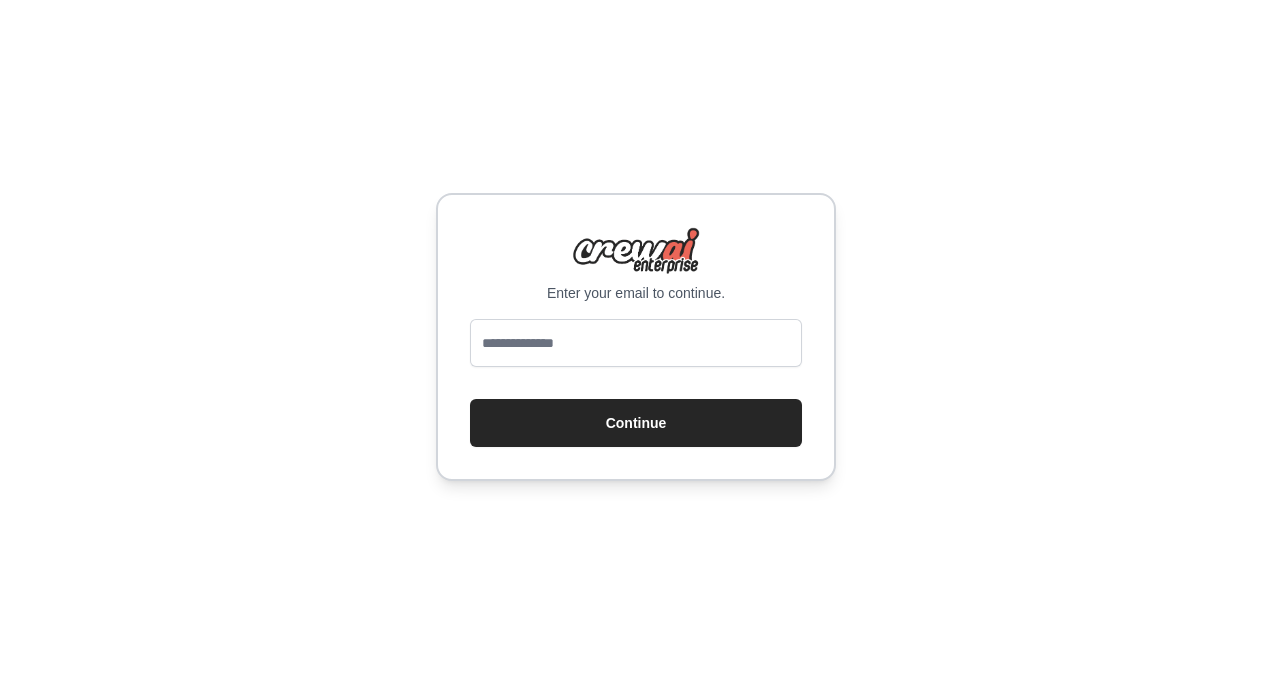 scroll, scrollTop: 0, scrollLeft: 0, axis: both 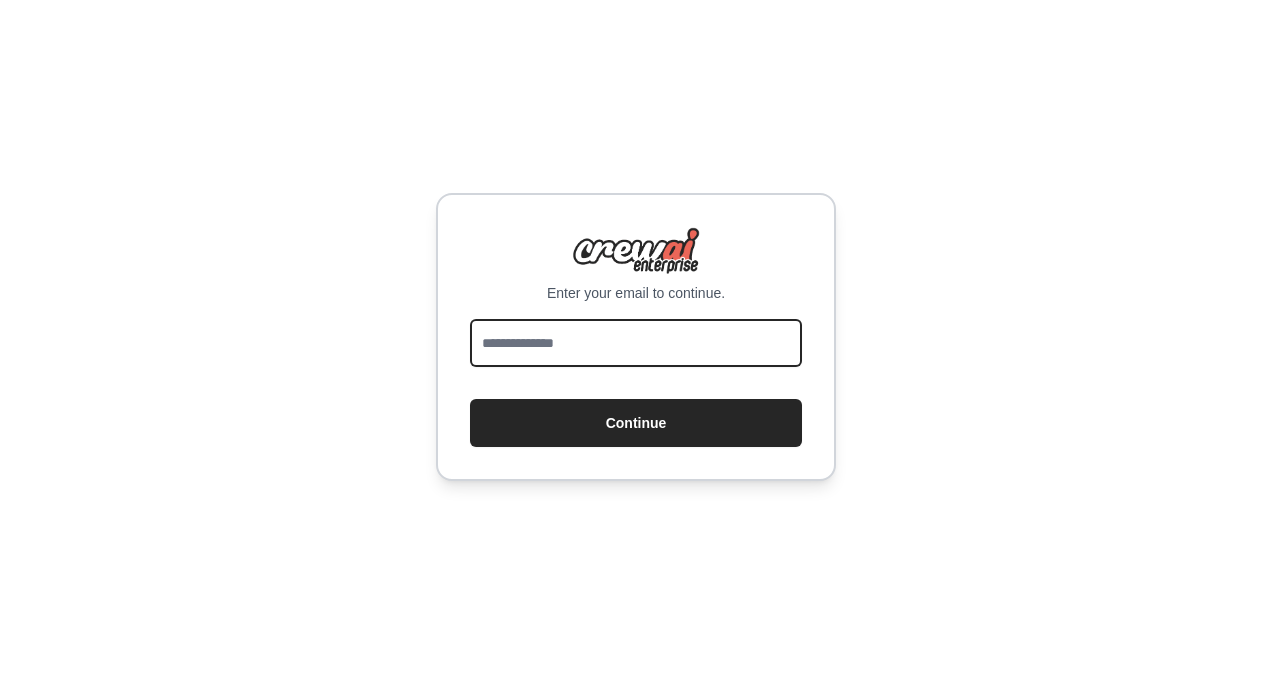 drag, startPoint x: 0, startPoint y: 0, endPoint x: 592, endPoint y: 339, distance: 682.19135 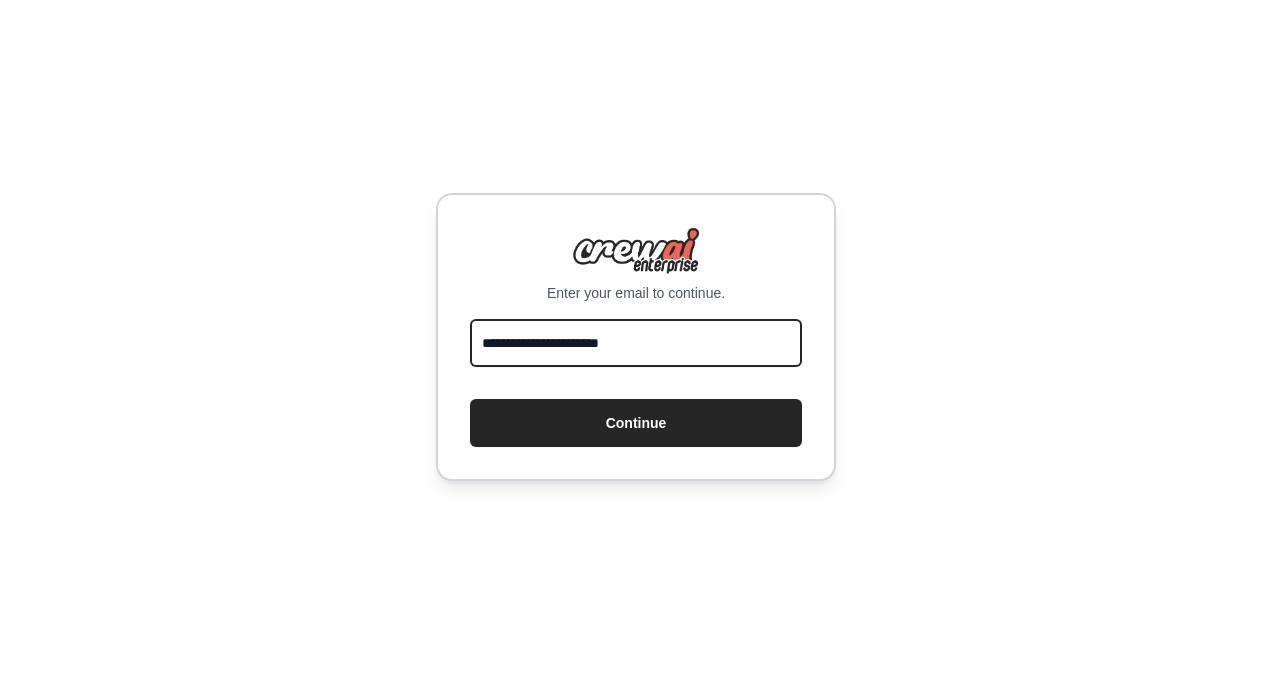 type on "**********" 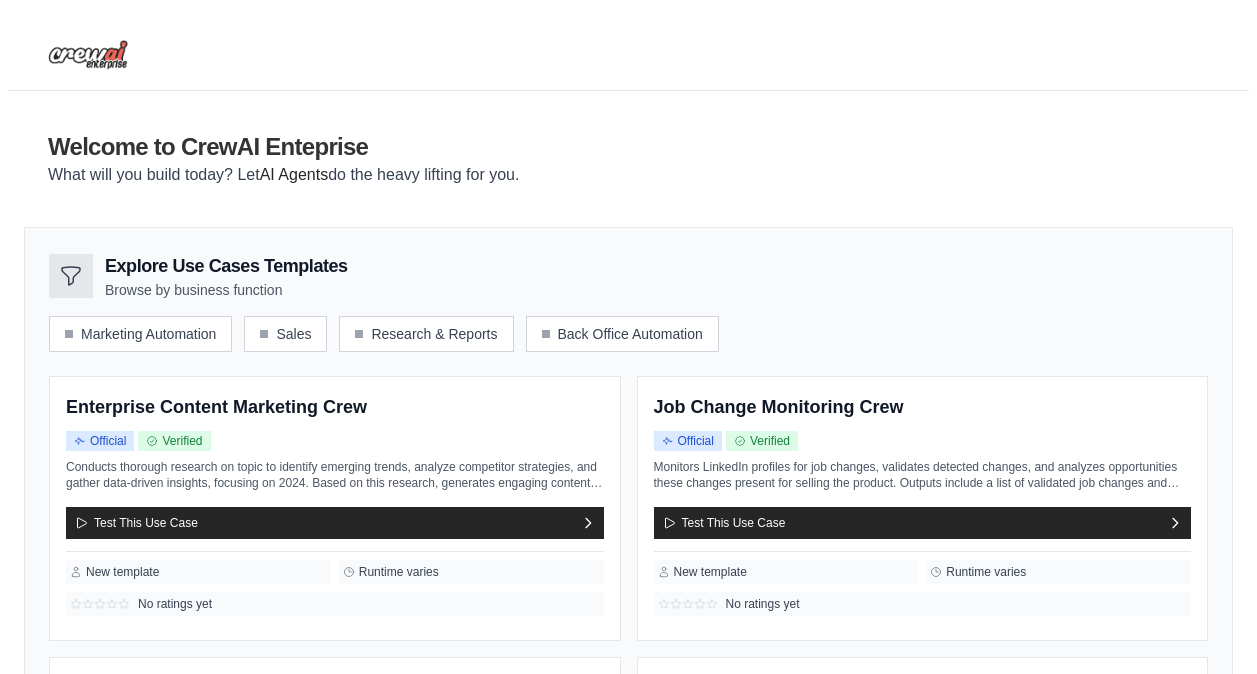 scroll, scrollTop: 0, scrollLeft: 0, axis: both 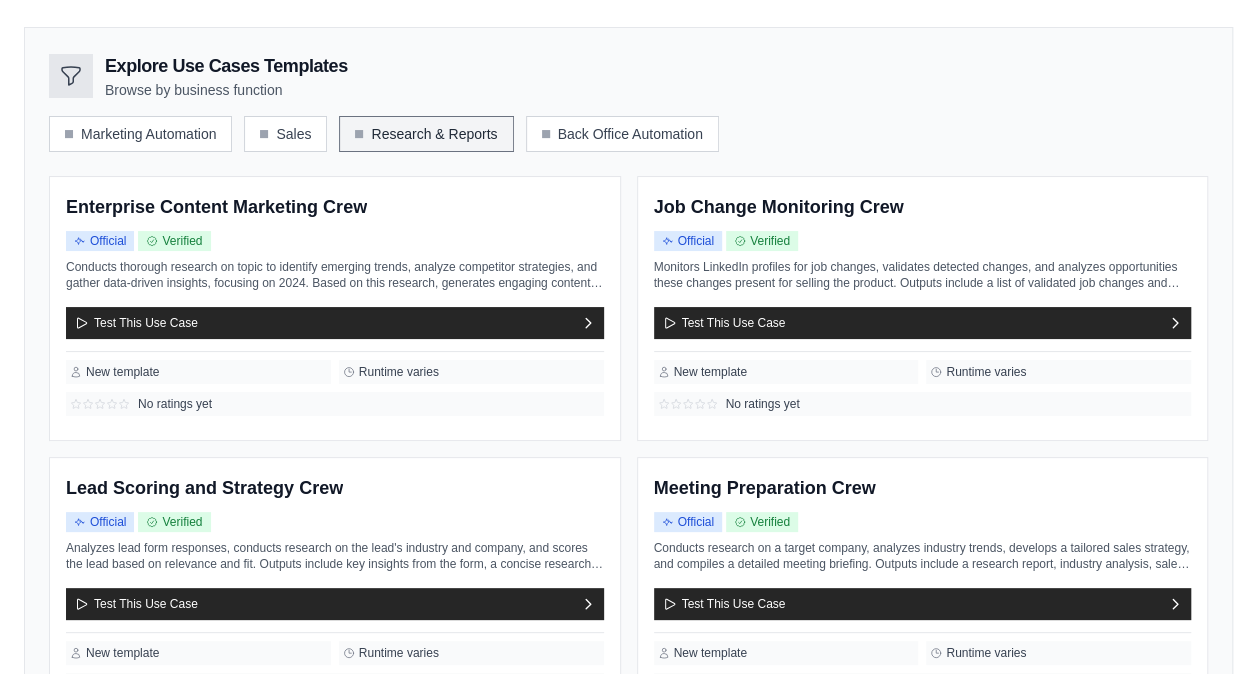 click on "Research & Reports" at bounding box center (426, 134) 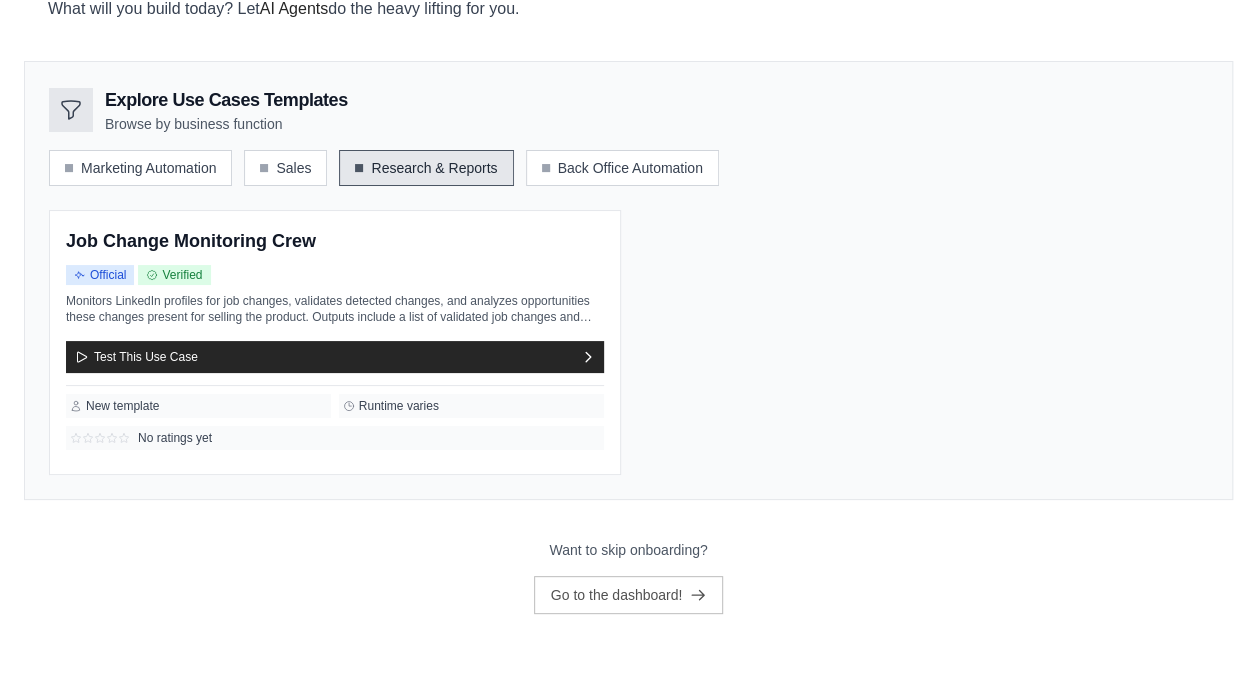 scroll, scrollTop: 163, scrollLeft: 0, axis: vertical 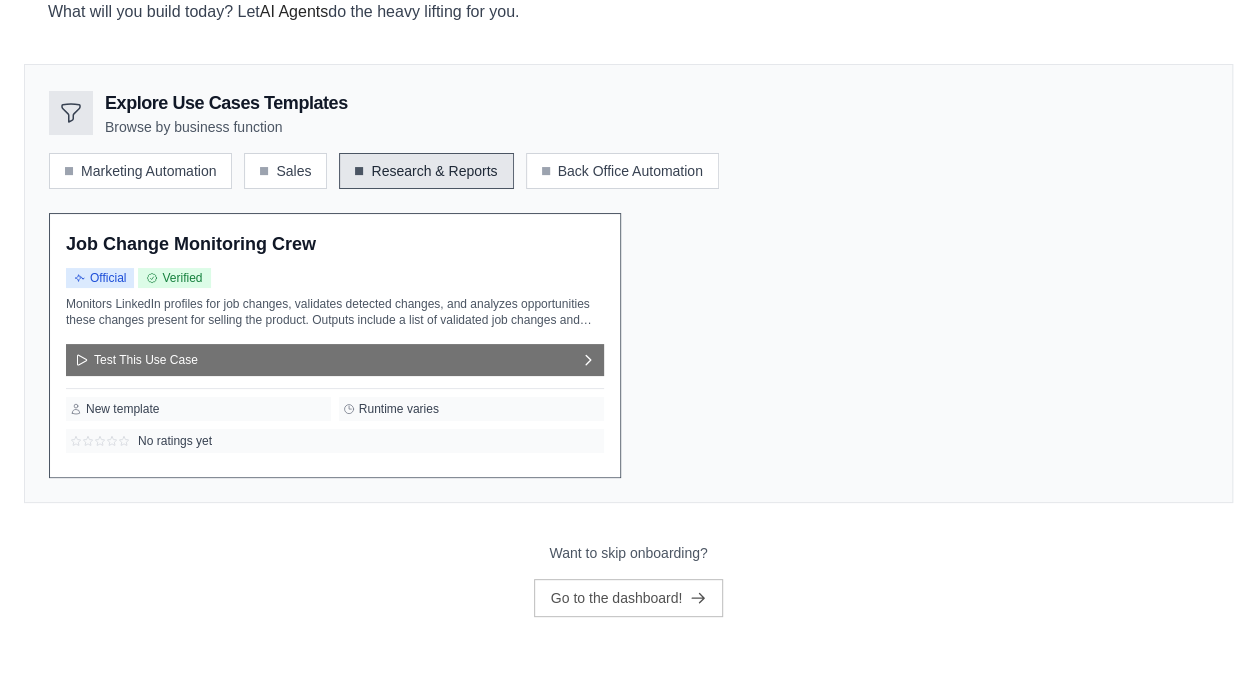 click on "Test This Use Case" at bounding box center [335, 360] 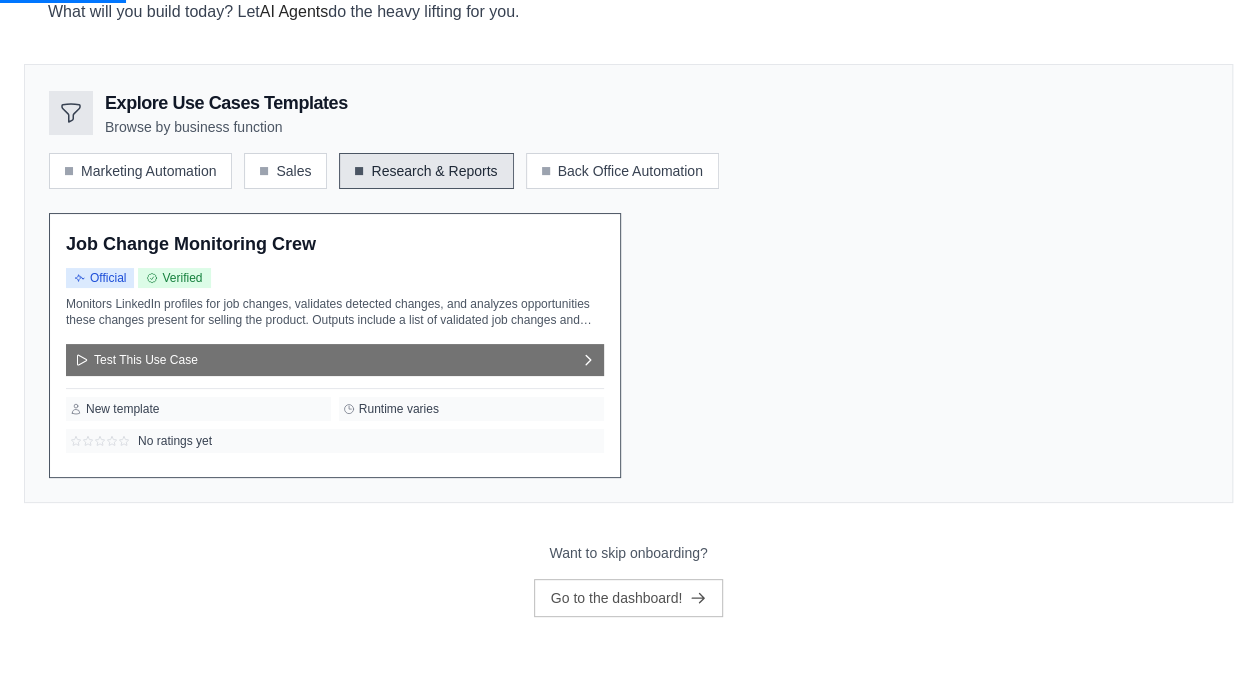 scroll, scrollTop: 0, scrollLeft: 0, axis: both 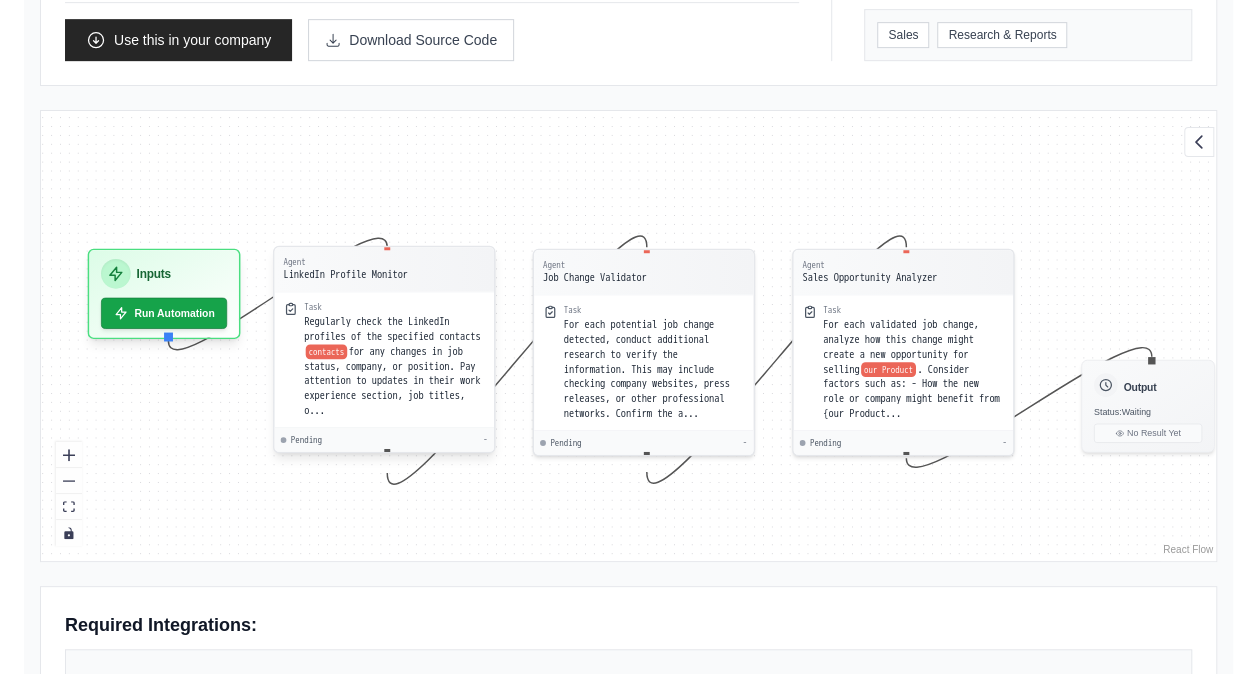 click on "for any changes in job status, company, or position. Pay attention to updates in their work experience section, job titles, o..." at bounding box center (392, 381) 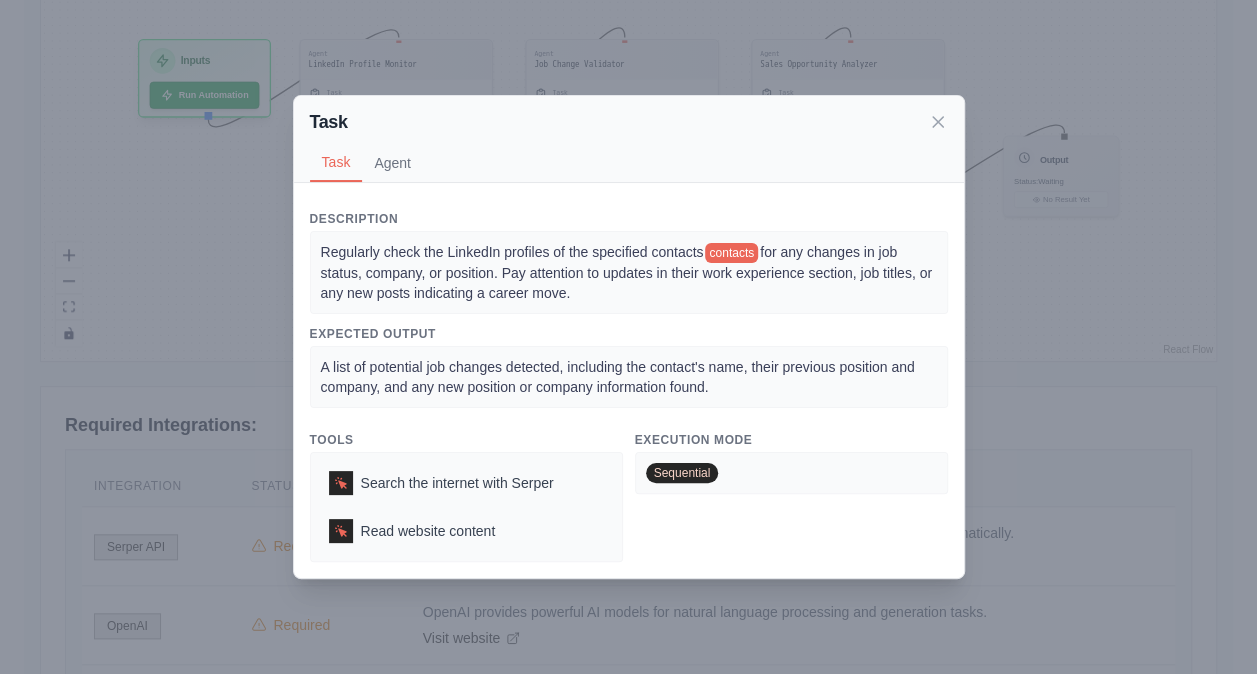 scroll, scrollTop: 607, scrollLeft: 0, axis: vertical 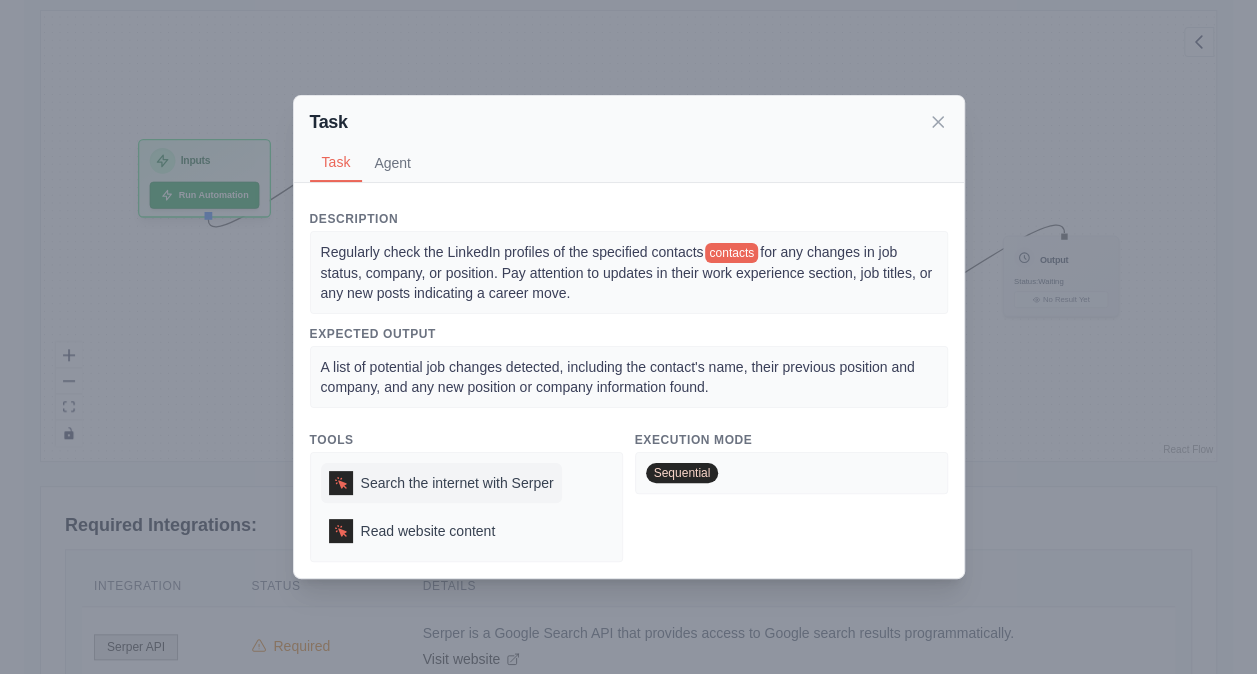 click 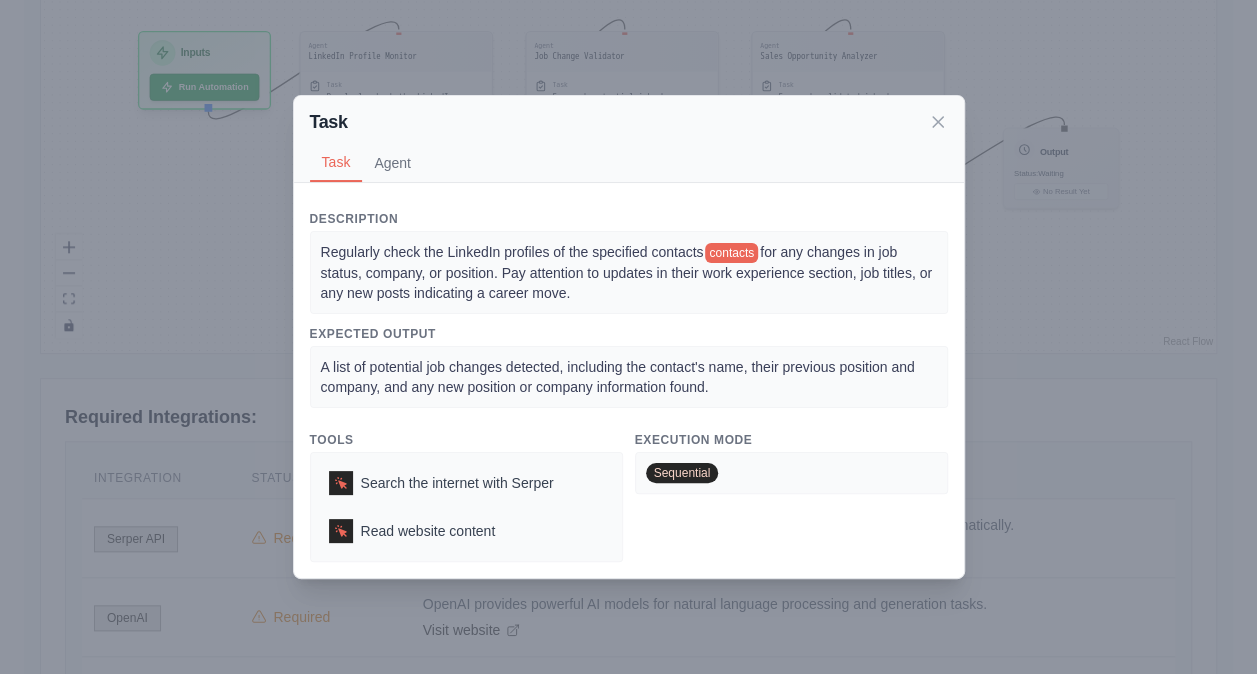 scroll, scrollTop: 607, scrollLeft: 0, axis: vertical 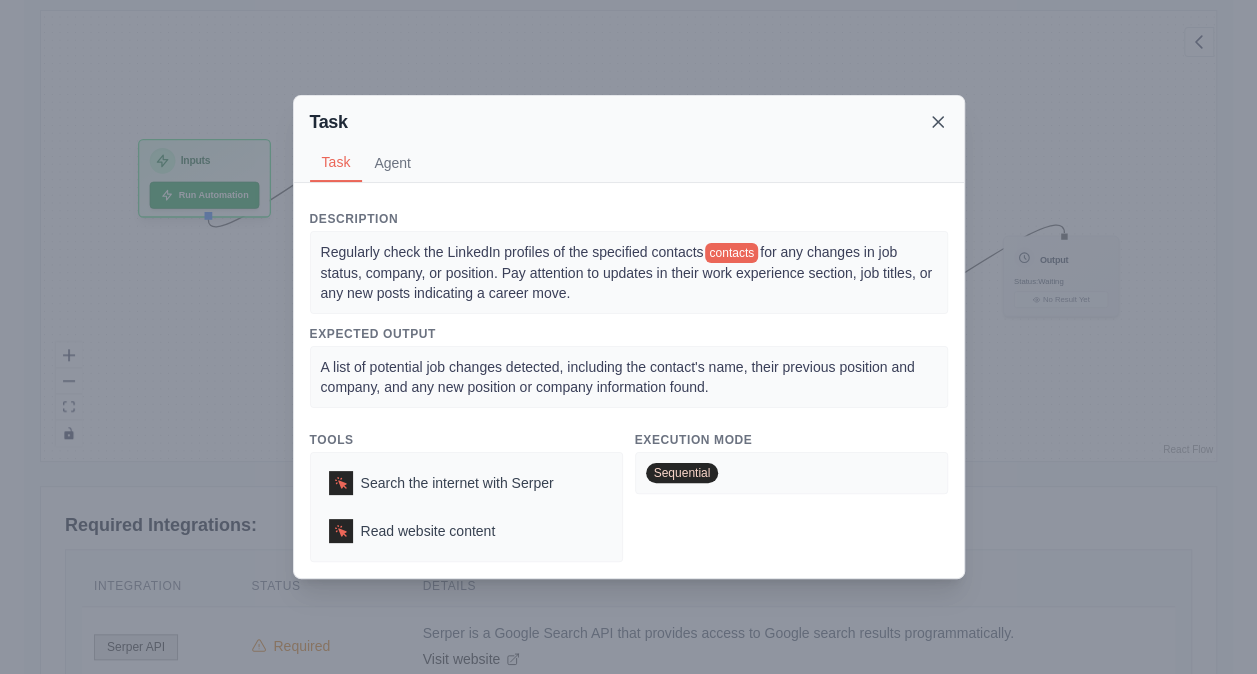 click 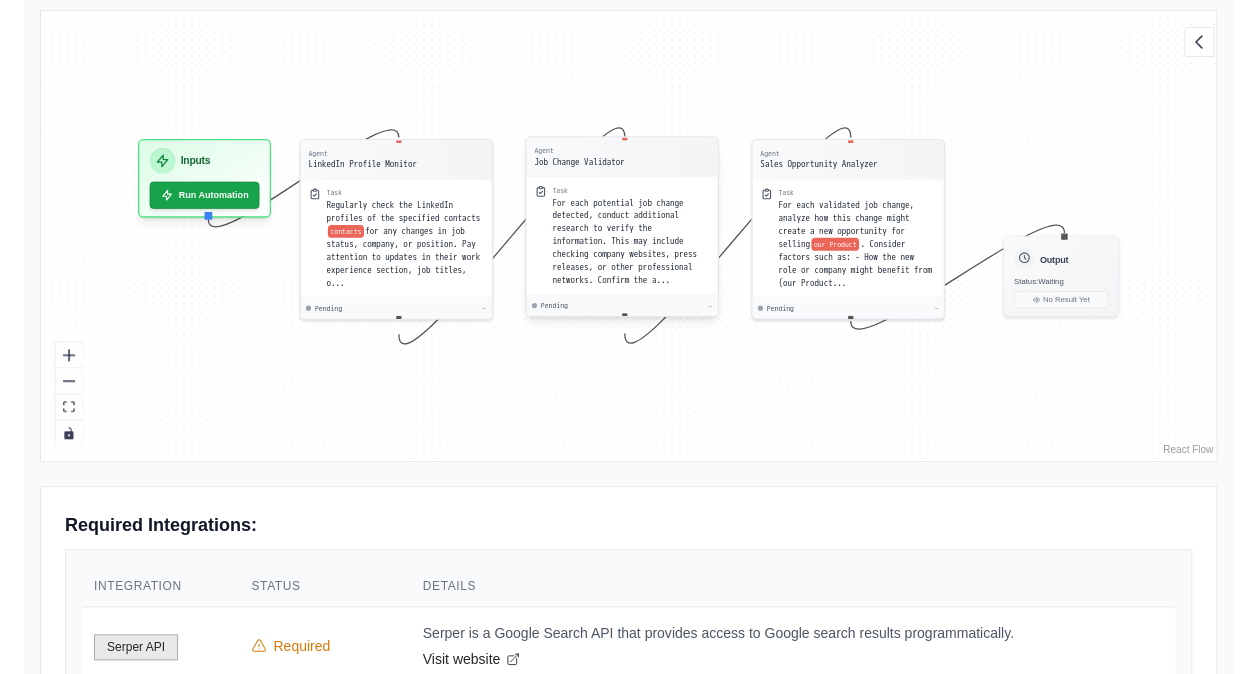 click on "For each potential job change detected, conduct additional research to verify the information. This may include checking company websites, press releases, or other professional networks. Confirm the a..." at bounding box center (624, 241) 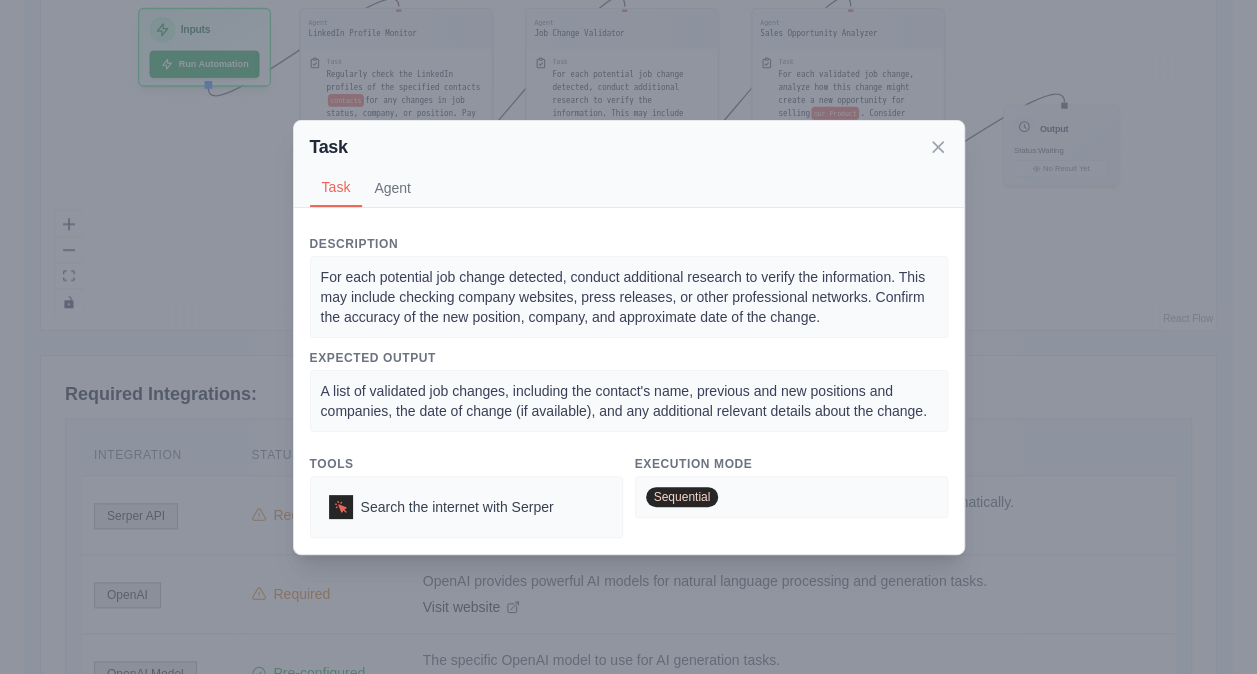 scroll, scrollTop: 707, scrollLeft: 0, axis: vertical 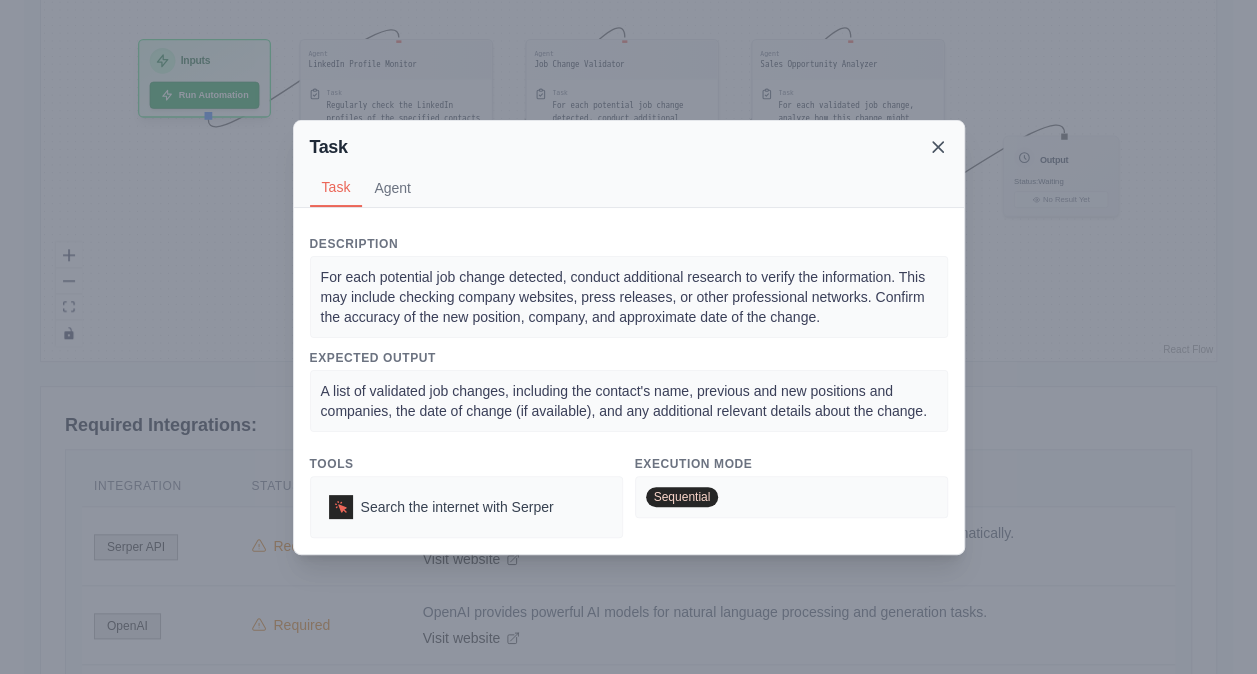 click 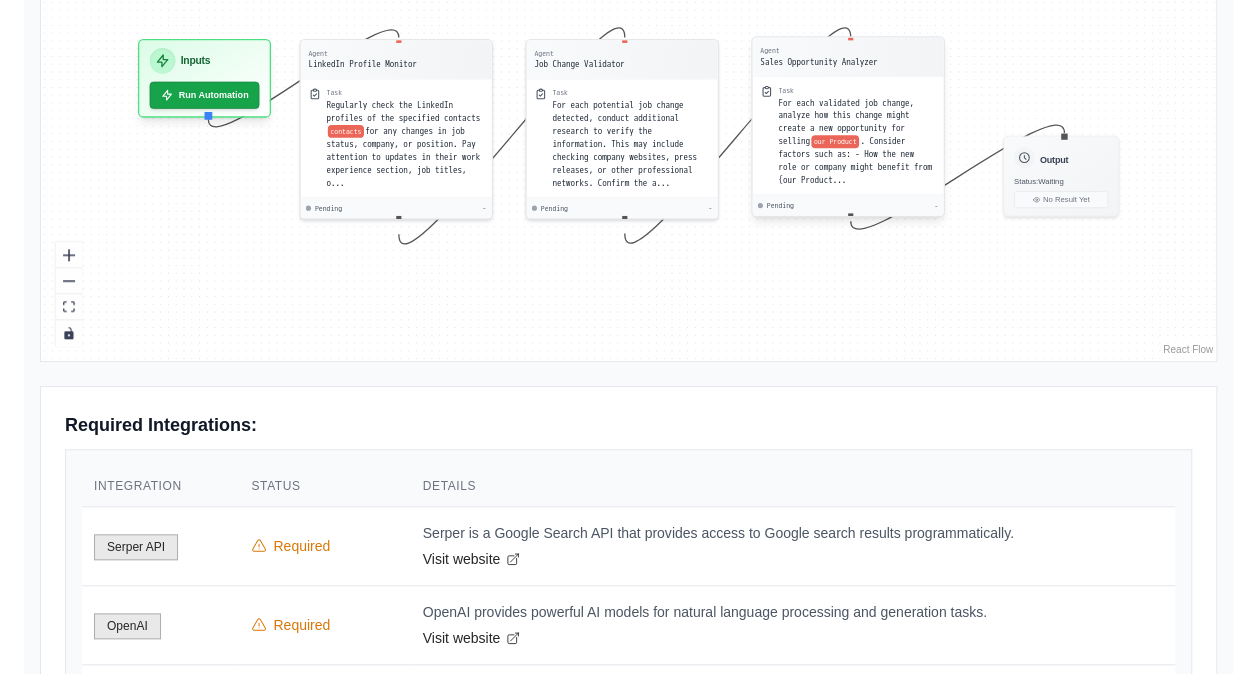 click on "For each validated job change, analyze how this change might create a new opportunity for selling" at bounding box center [846, 122] 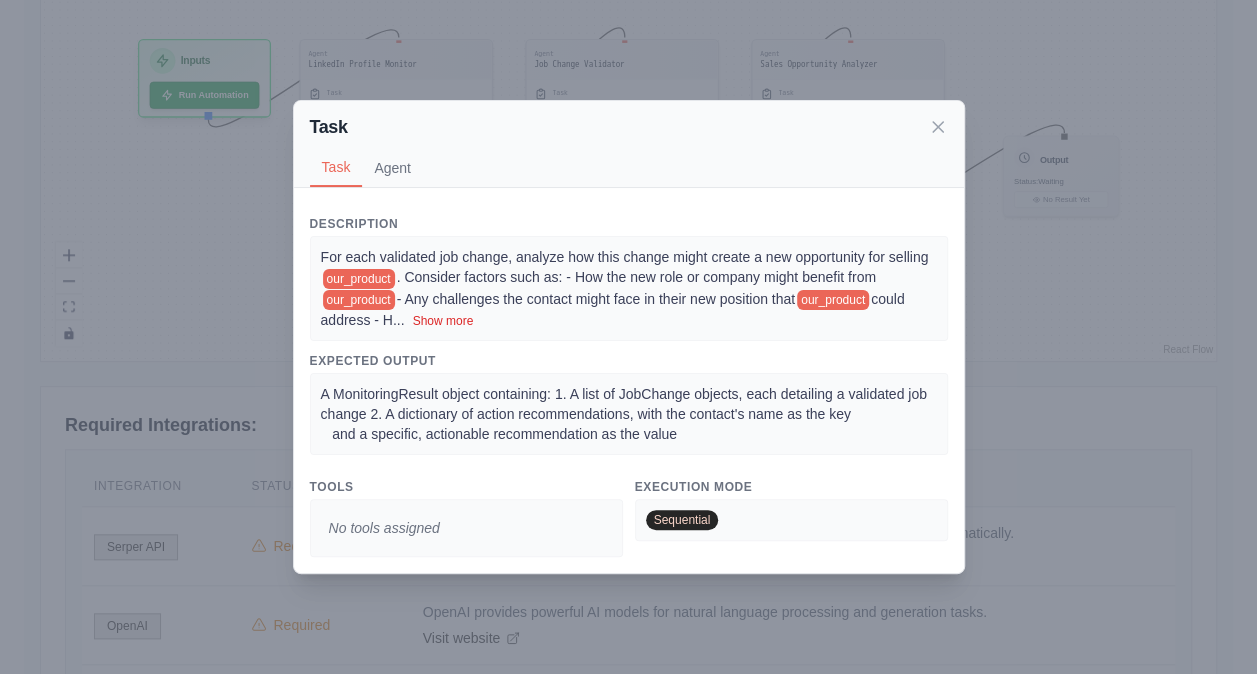 click on "Show more" at bounding box center [443, 321] 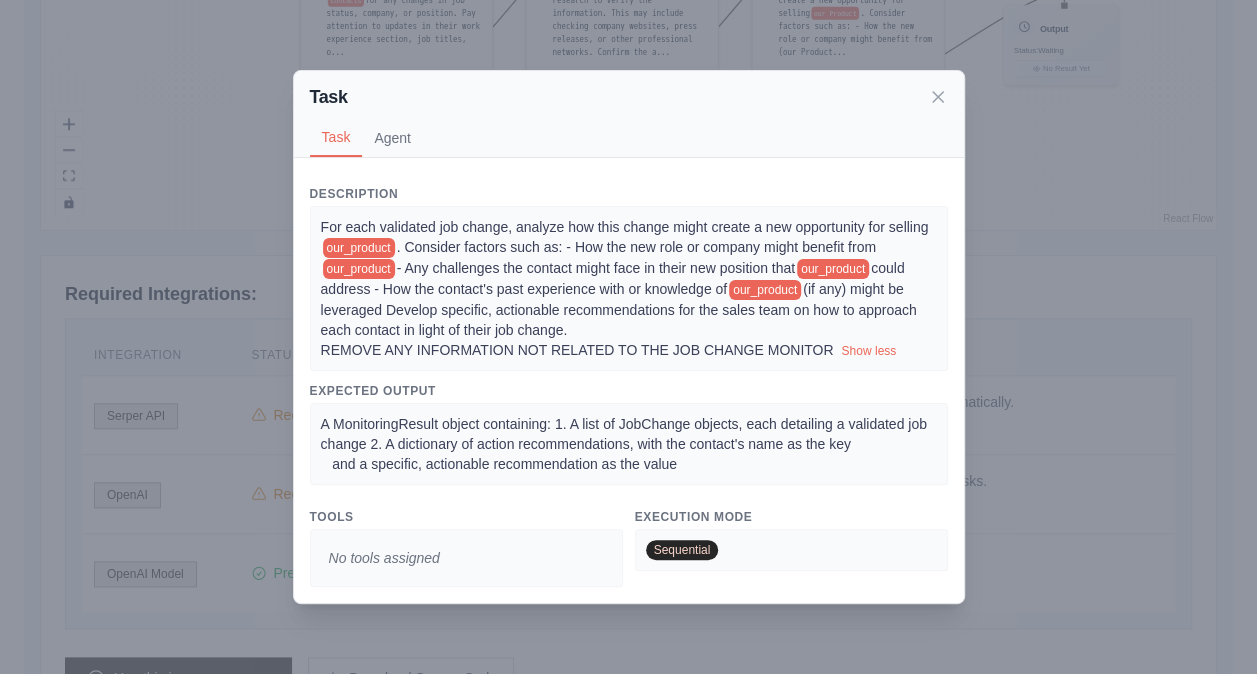 scroll, scrollTop: 807, scrollLeft: 0, axis: vertical 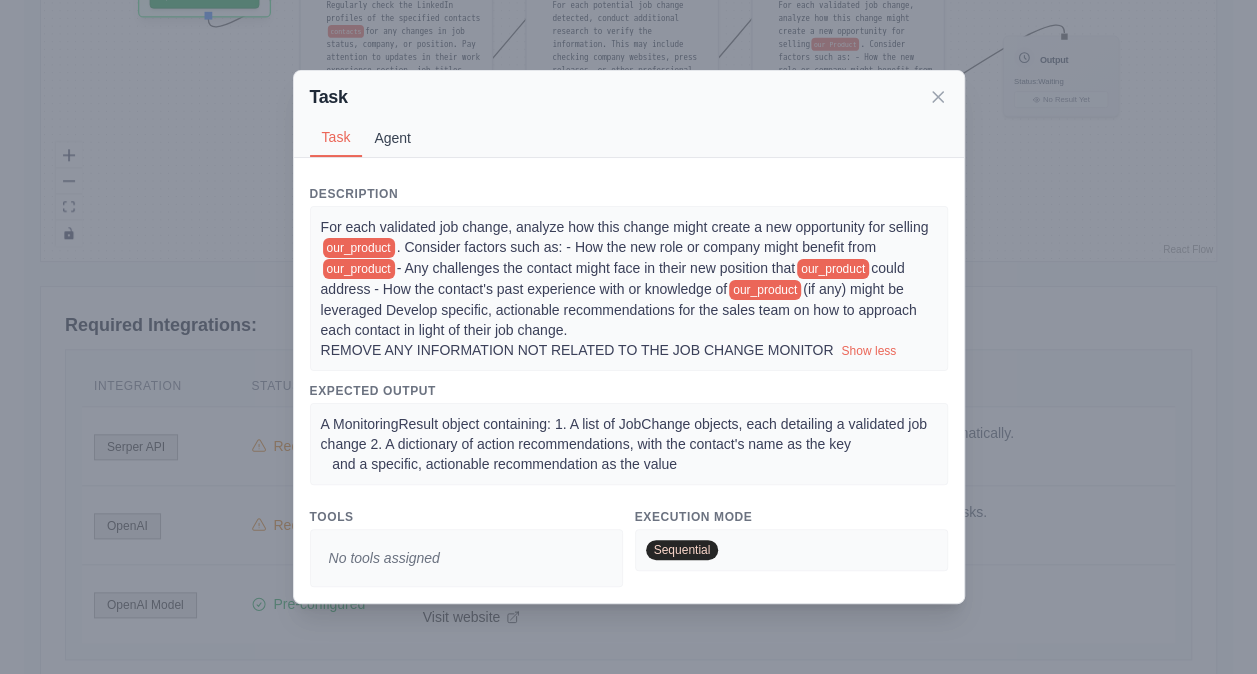 click on "Agent" at bounding box center [392, 138] 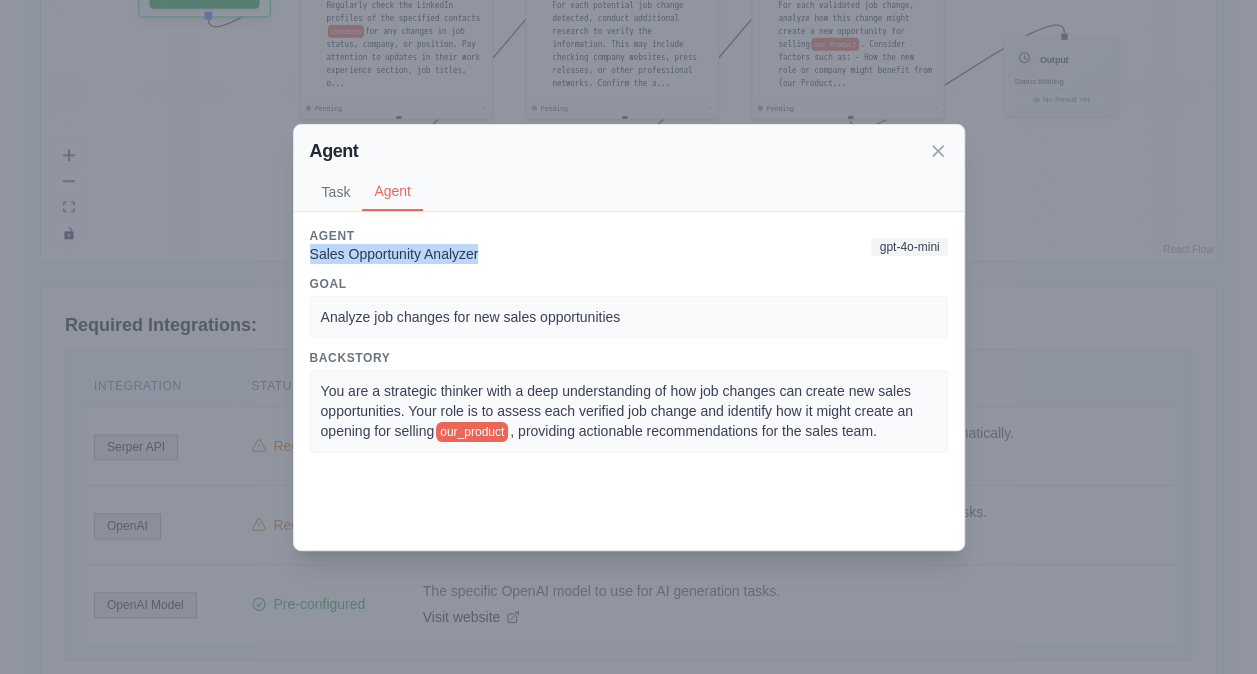 drag, startPoint x: 481, startPoint y: 254, endPoint x: 293, endPoint y: 256, distance: 188.01064 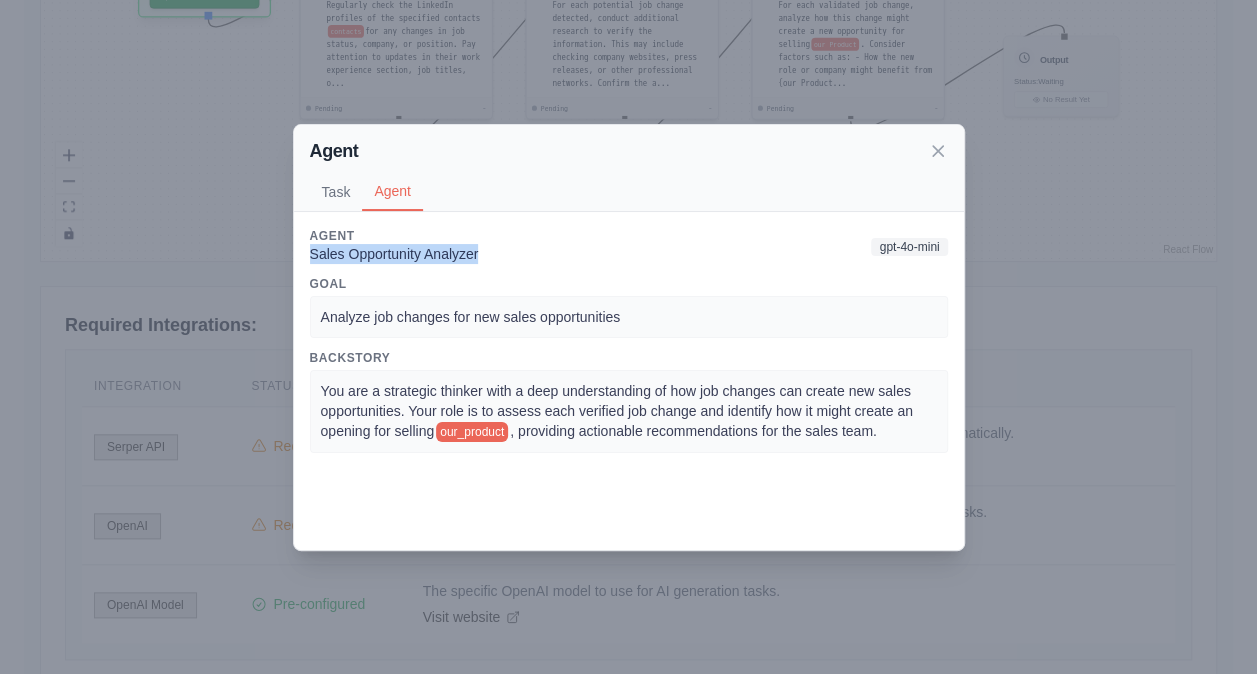 click on "Description For each validated job change, analyze how this change might create a new opportunity for selling  our_product . Consider factors such as: - How the new role or company might benefit from  our_product  - Any challenges the contact might face in their new position that  our_product  could address - H ... Show more Expected Output A MonitoringResult object containing: 1. A list of JobChange objects, each detailing a validated job change 2. A dictionary of action recommendations, with the contact's name as the key
and a specific, actionable recommendation as the value
Tools No tools assigned Execution Mode Sequential Agent Sales Opportunity Analyzer gpt-4o-mini Goal Analyze job changes for new sales opportunities Backstory You are a strategic thinker with a deep understanding of how job changes can create new sales opportunities. Your role is to assess each verified job change and identify how it might create an opening for selling  our_product" at bounding box center [629, 381] 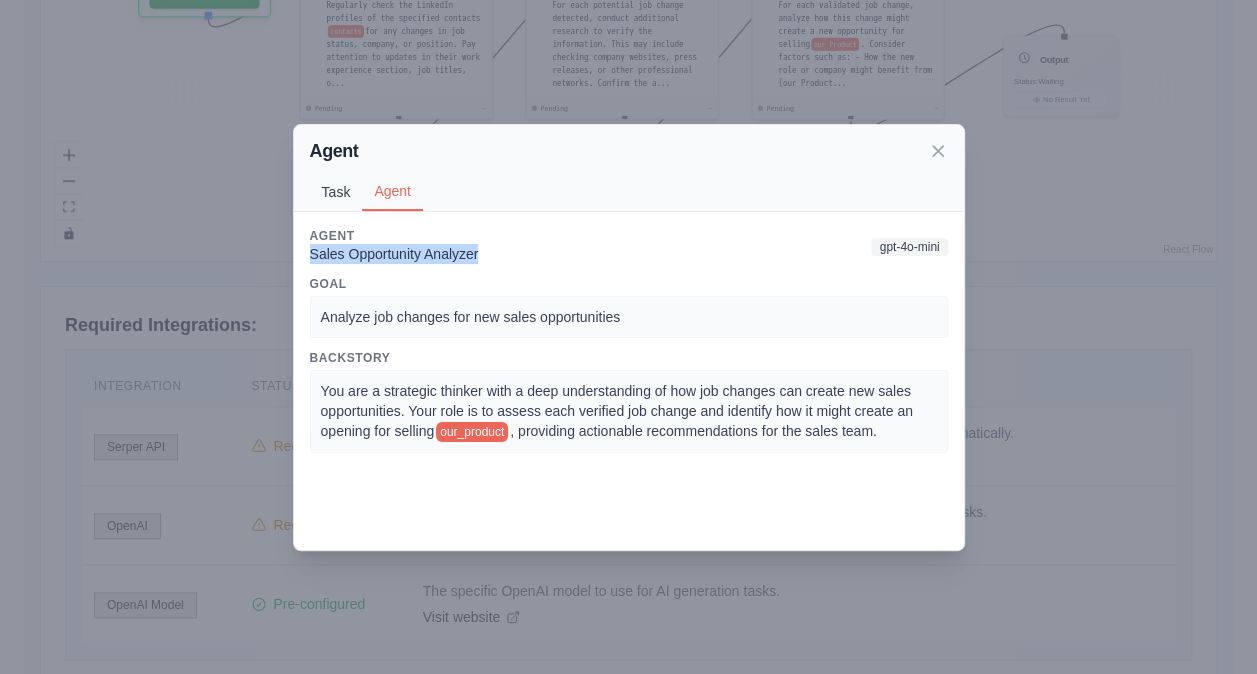 click on "Task" at bounding box center [336, 192] 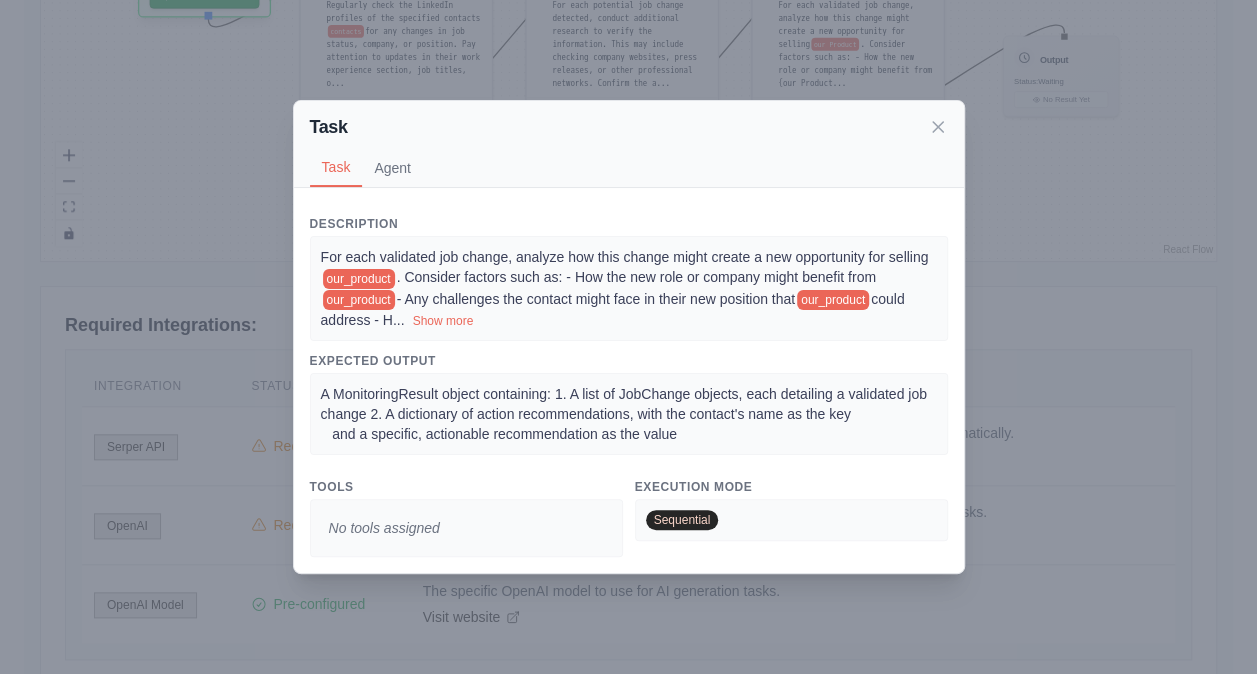 click on "Task" at bounding box center [629, 127] 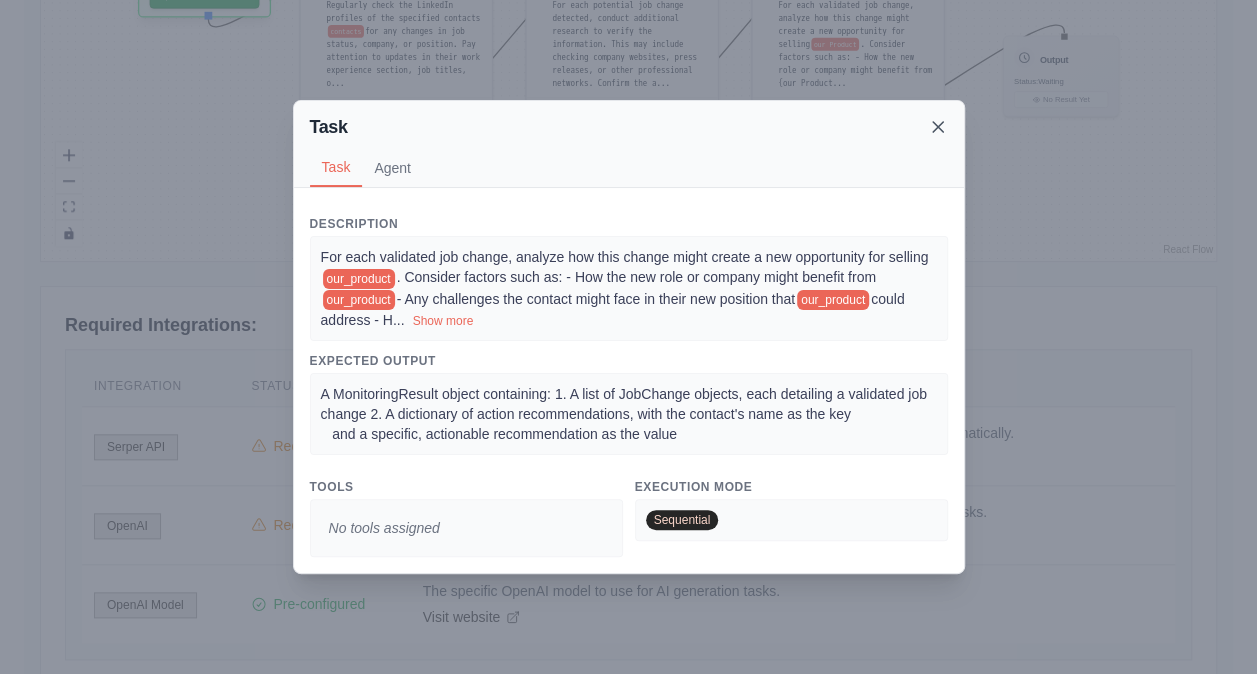 click 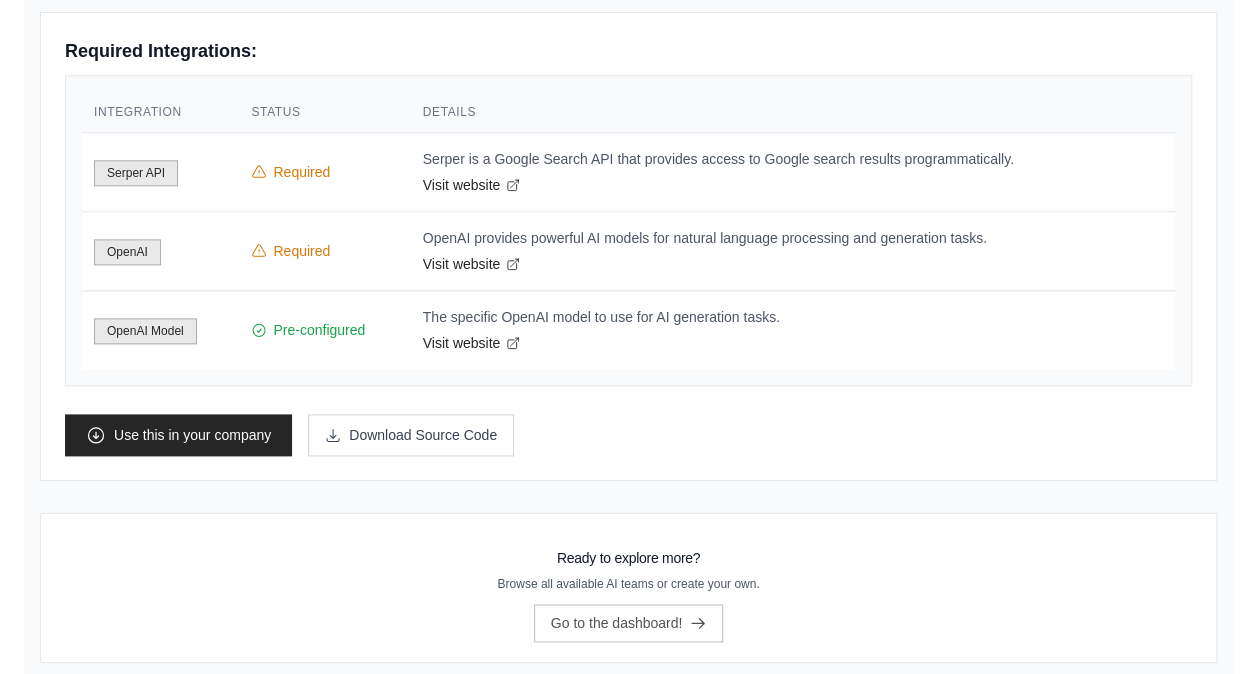 scroll, scrollTop: 1107, scrollLeft: 0, axis: vertical 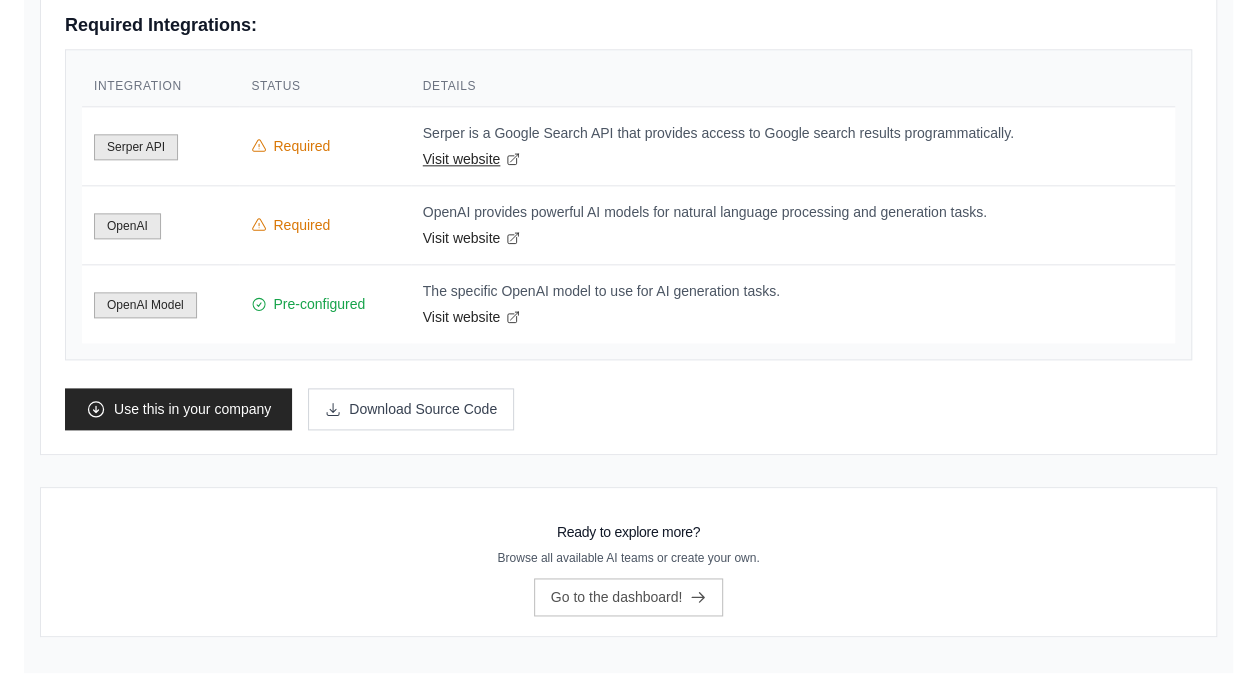 click on "Visit website" at bounding box center (793, 159) 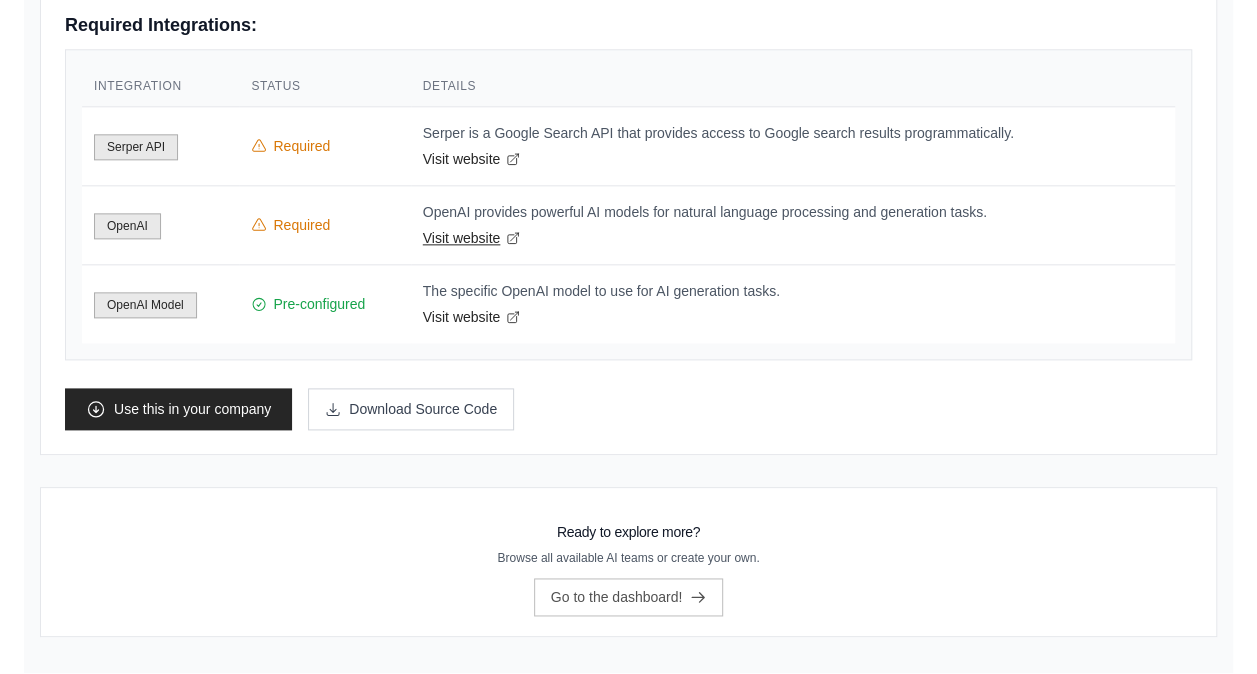 click on "Visit website" at bounding box center [793, 238] 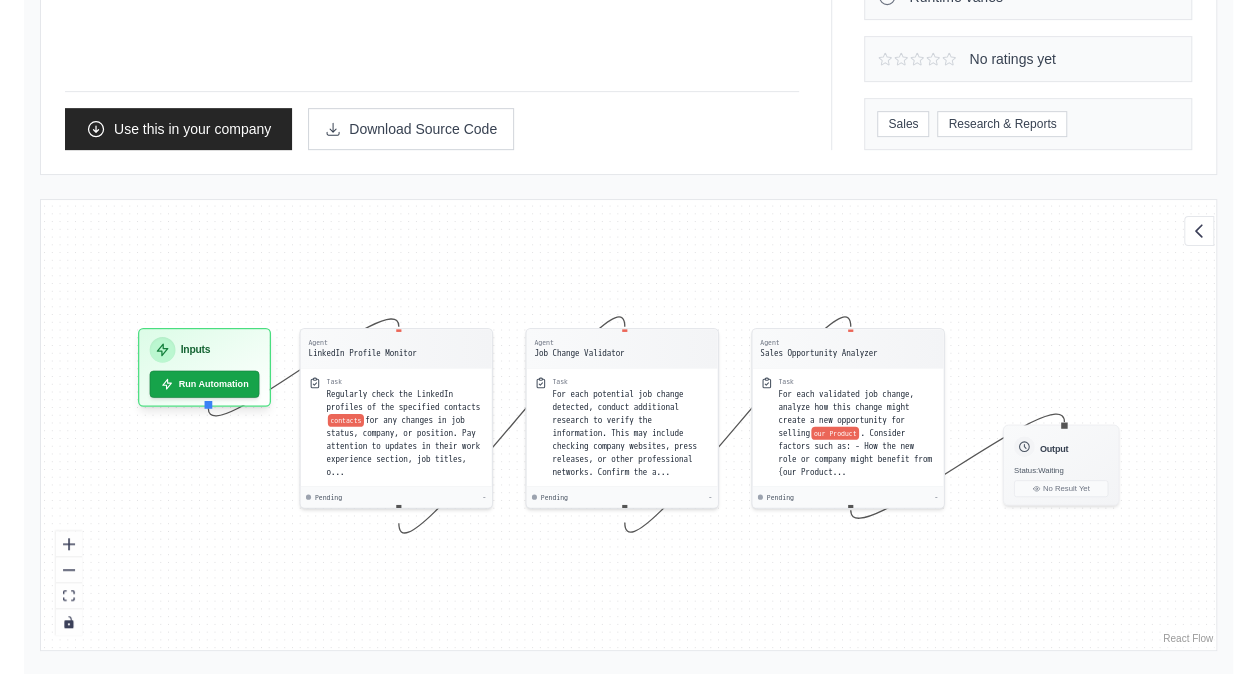 scroll, scrollTop: 414, scrollLeft: 0, axis: vertical 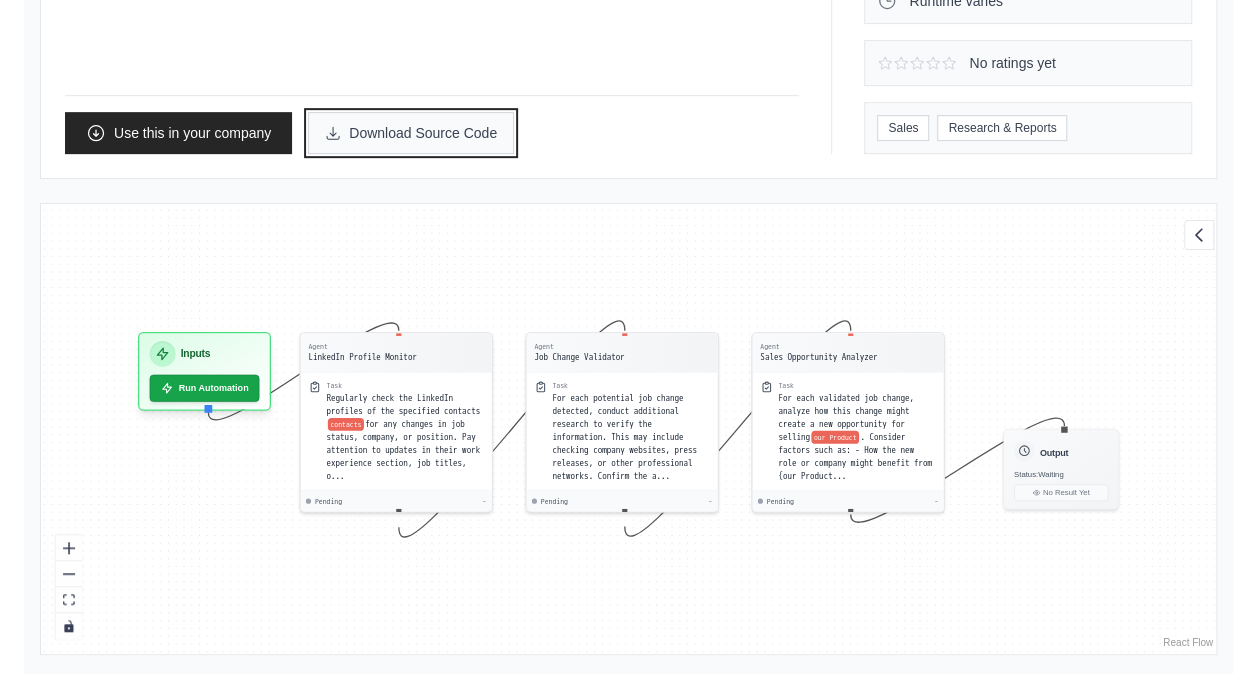 click on "Download Source Code" at bounding box center (411, 133) 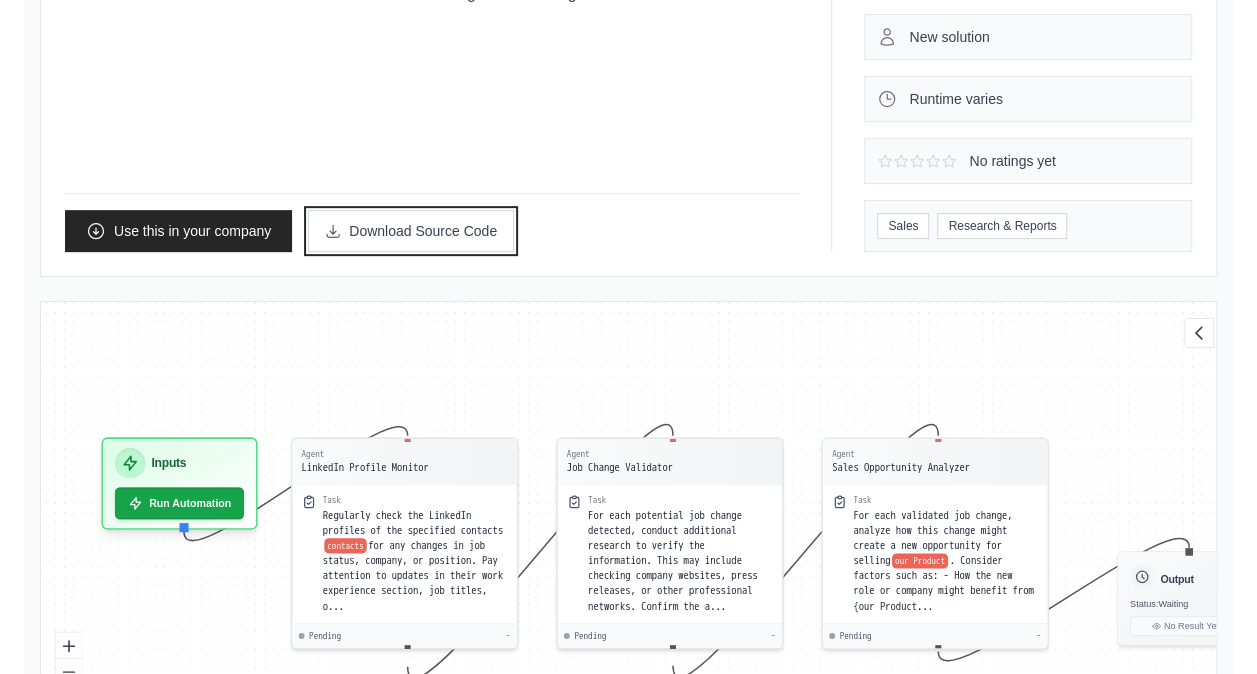 scroll, scrollTop: 475, scrollLeft: 0, axis: vertical 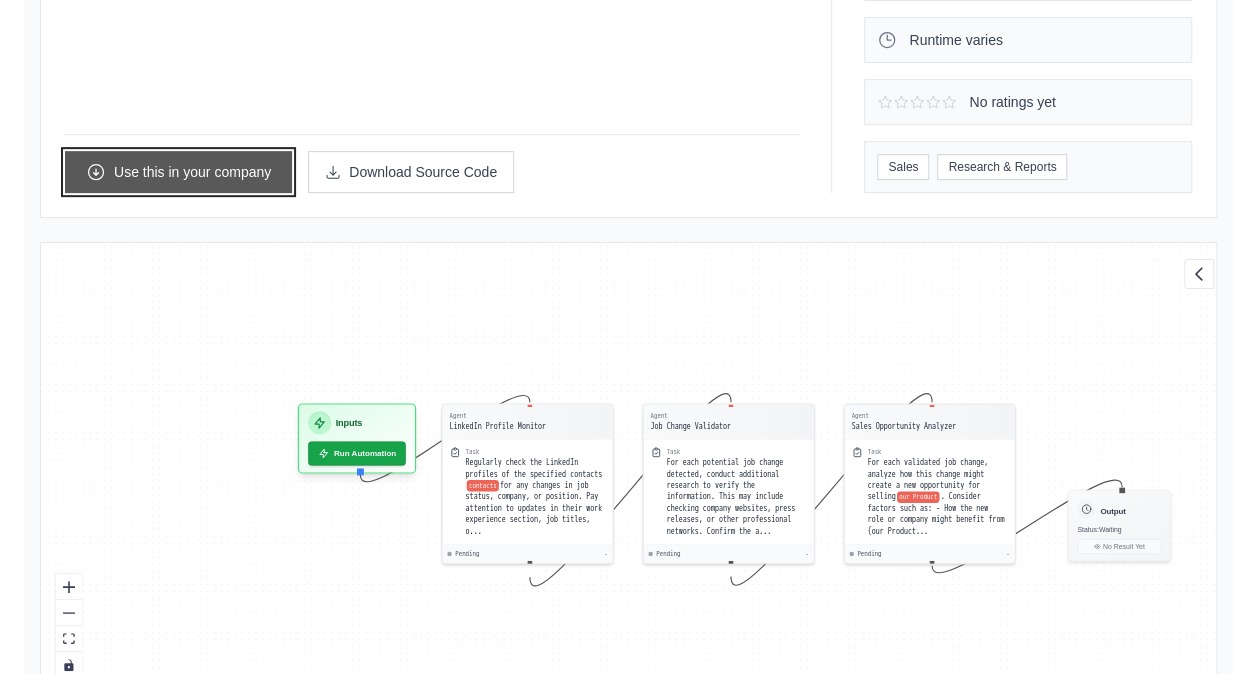click on "Use this in your company" at bounding box center (178, 172) 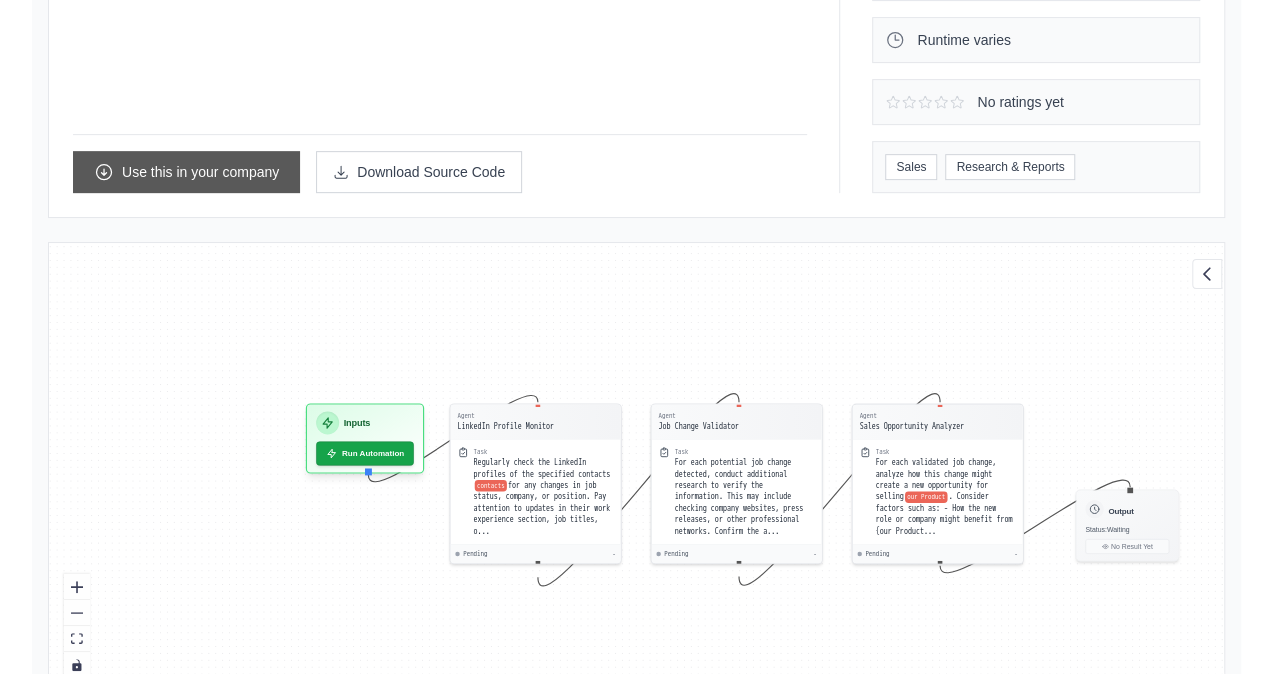 scroll, scrollTop: 0, scrollLeft: 0, axis: both 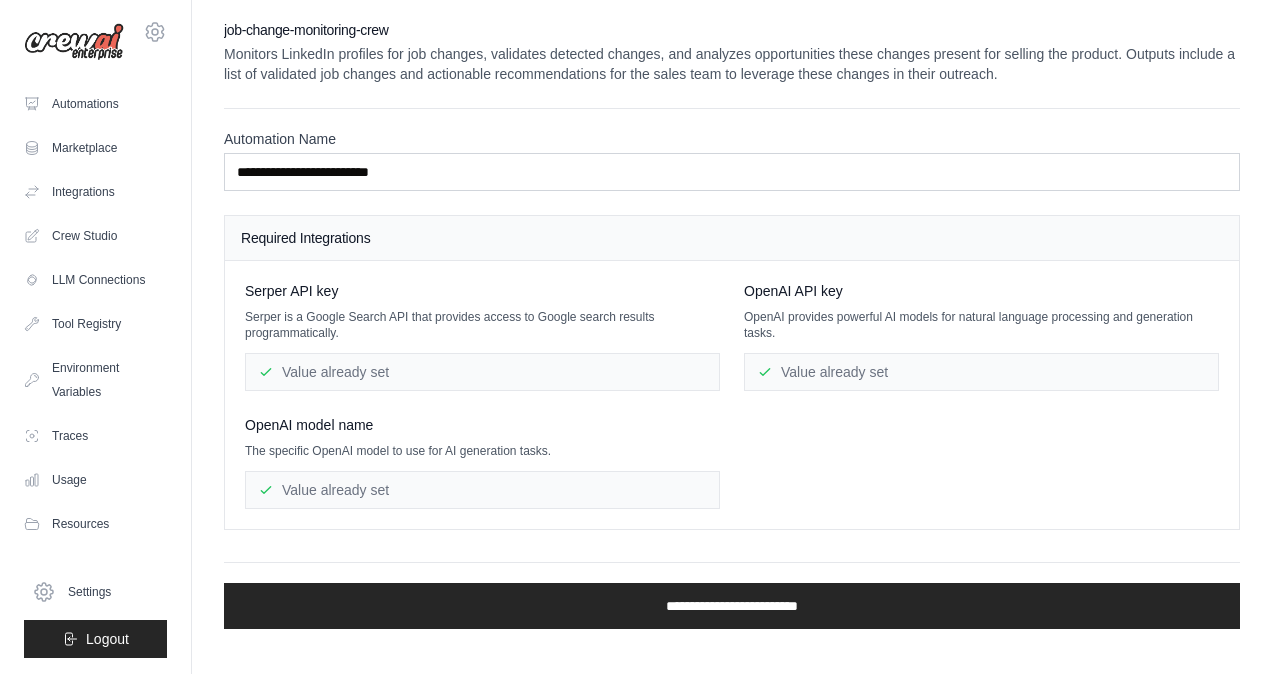 click on "Value already set" at bounding box center [482, 490] 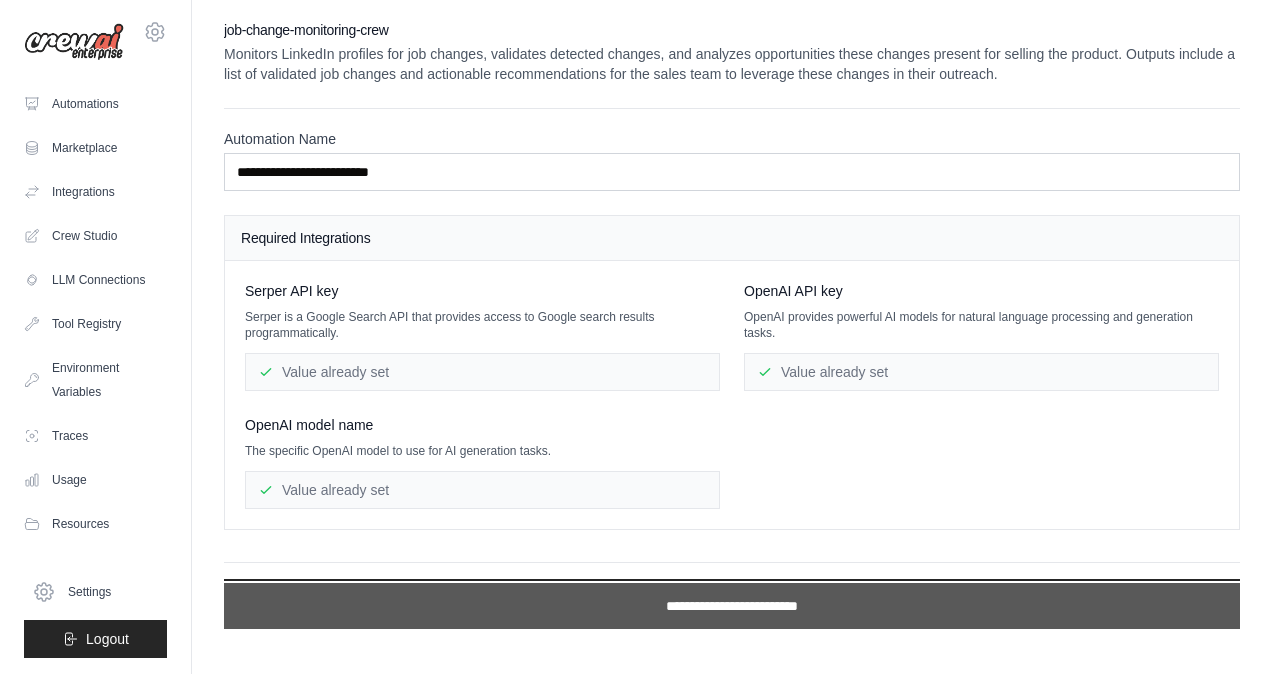 click on "**********" at bounding box center [732, 606] 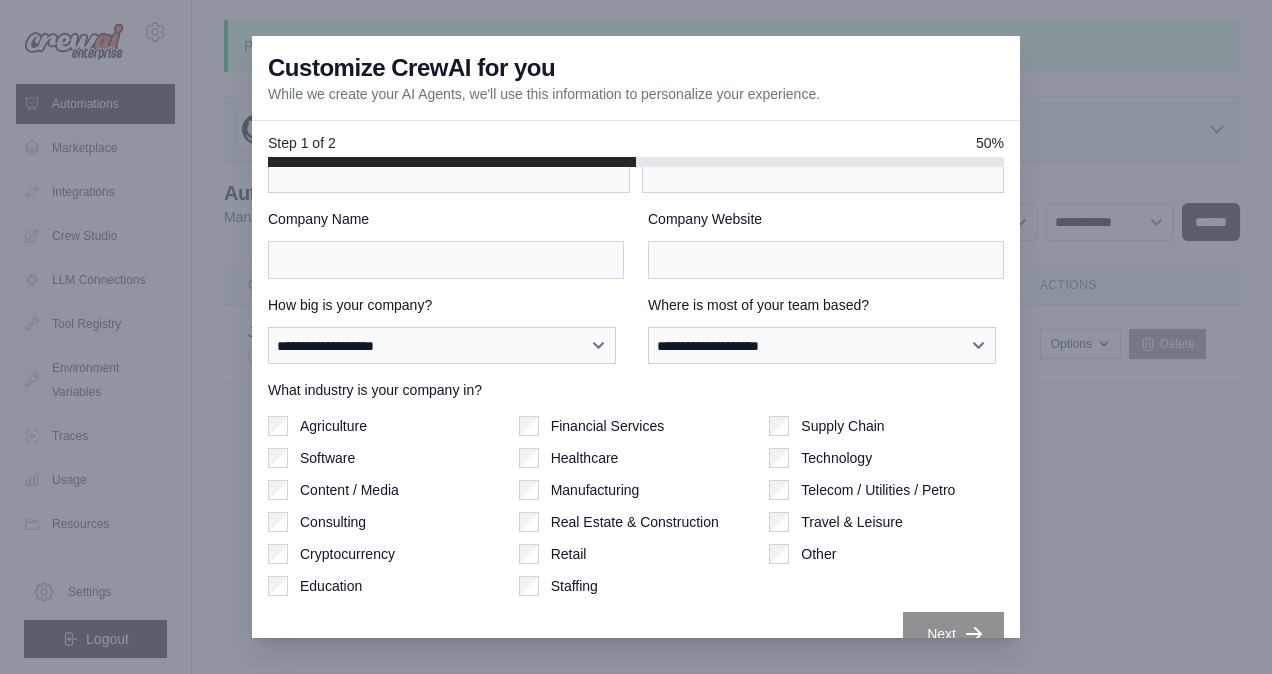 scroll, scrollTop: 100, scrollLeft: 0, axis: vertical 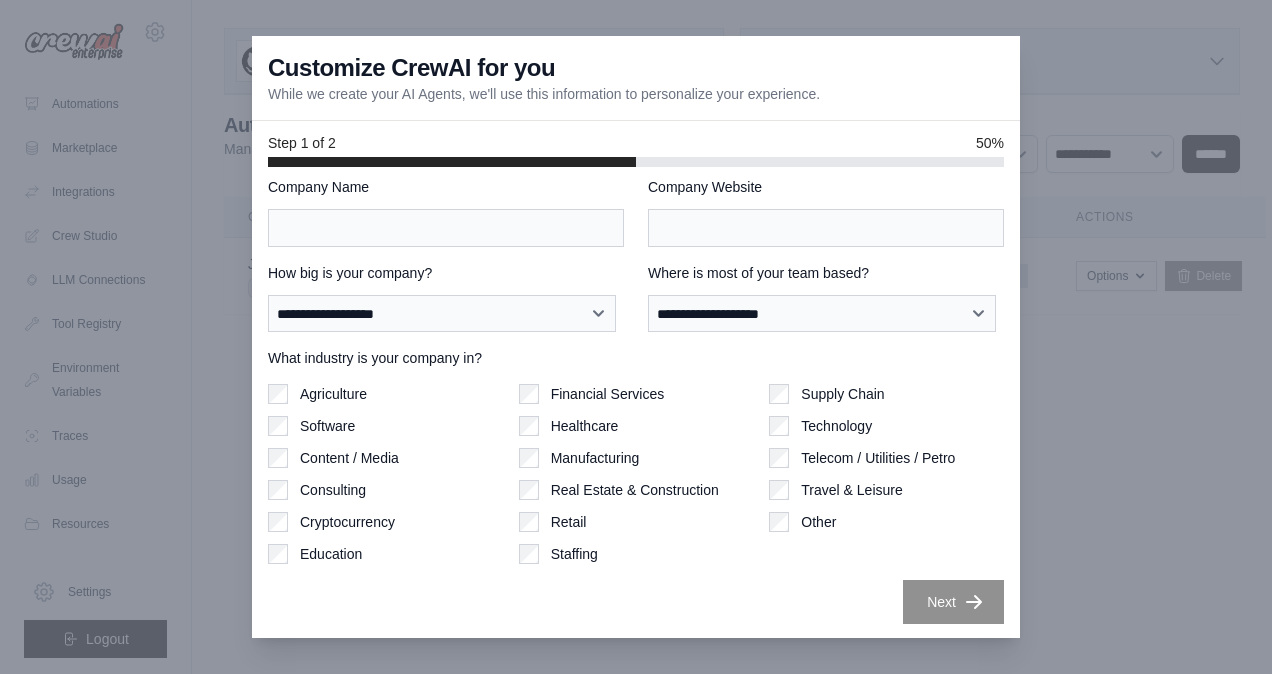 click at bounding box center [636, 337] 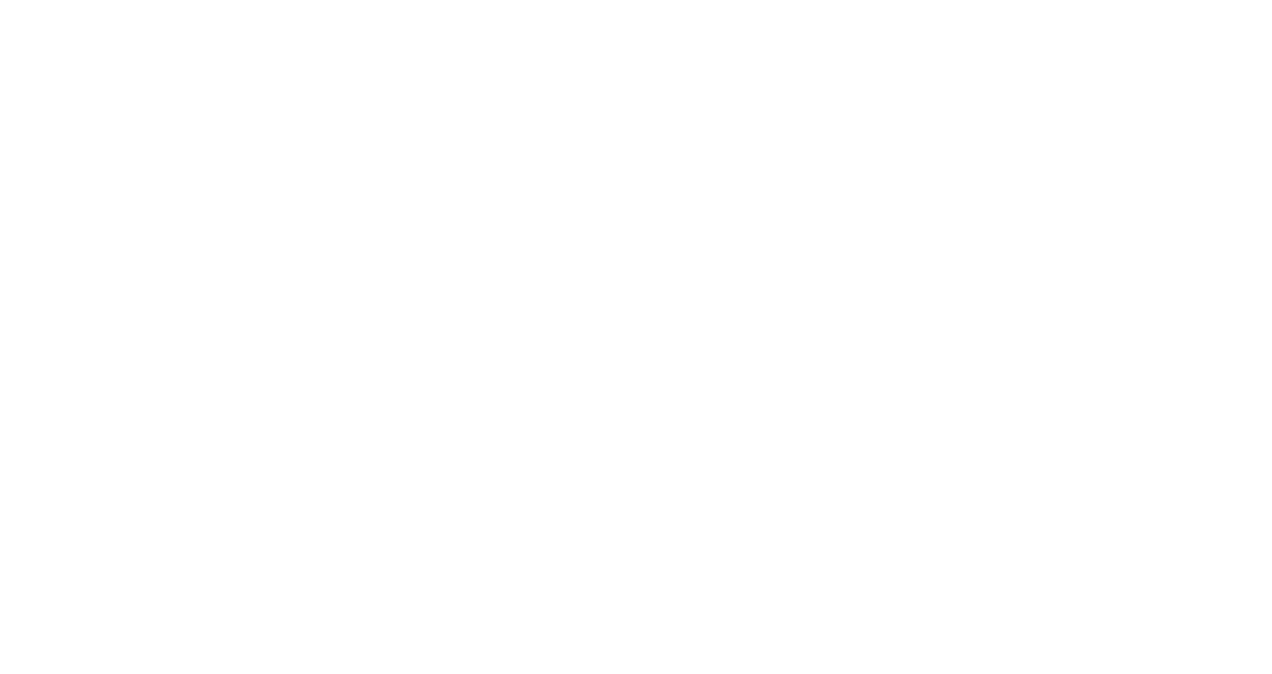 scroll, scrollTop: 0, scrollLeft: 0, axis: both 